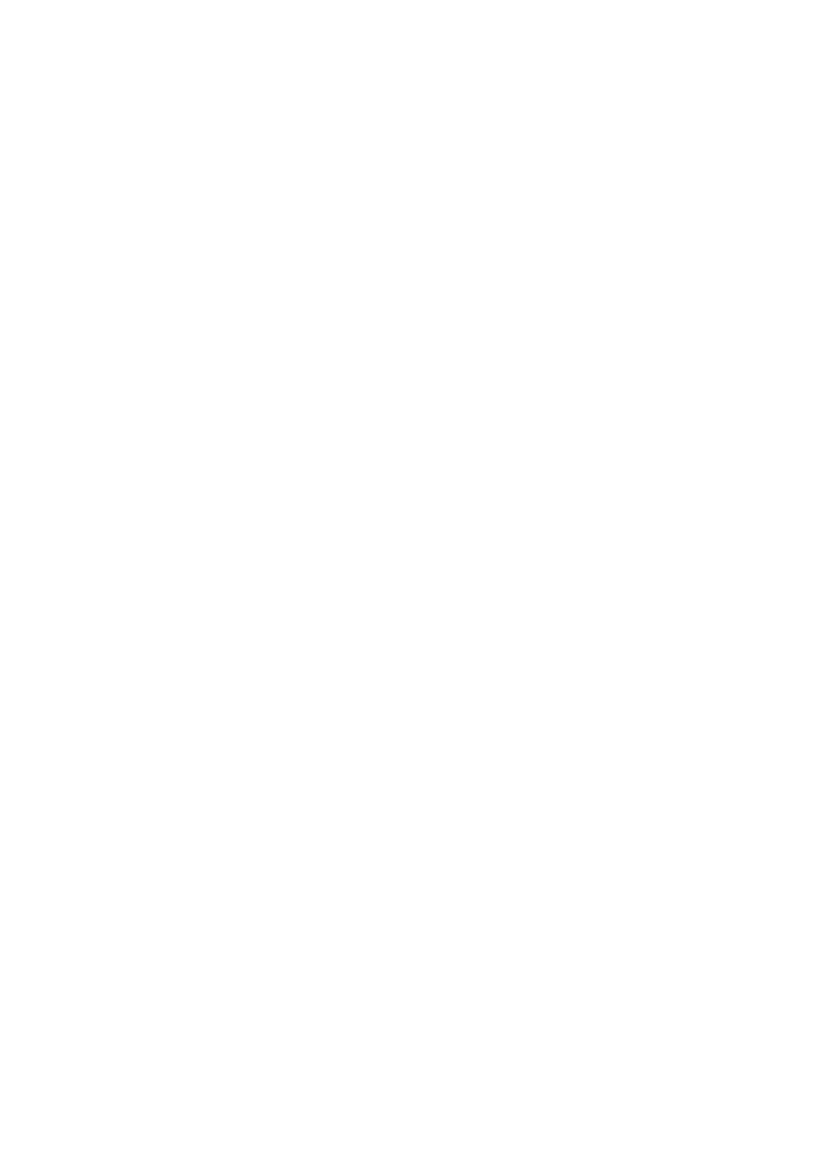 scroll, scrollTop: 0, scrollLeft: 0, axis: both 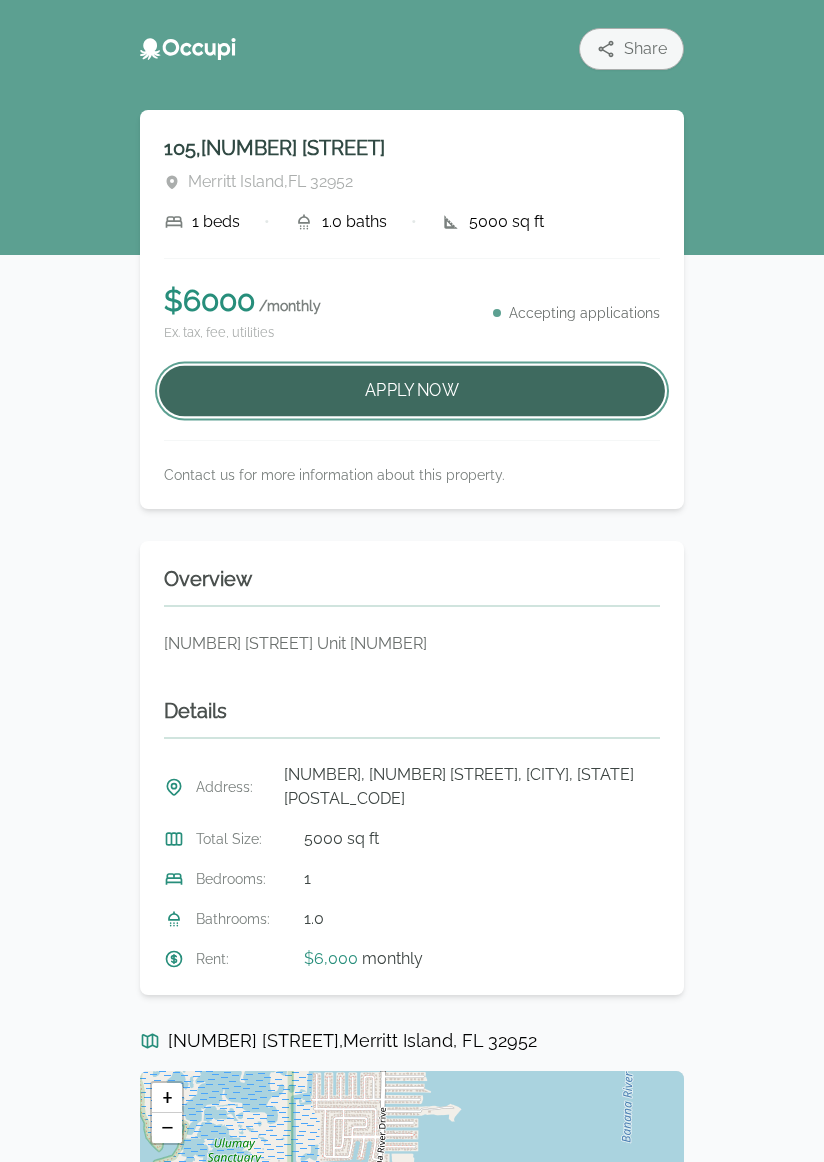 click on "Apply Now" at bounding box center (412, 391) 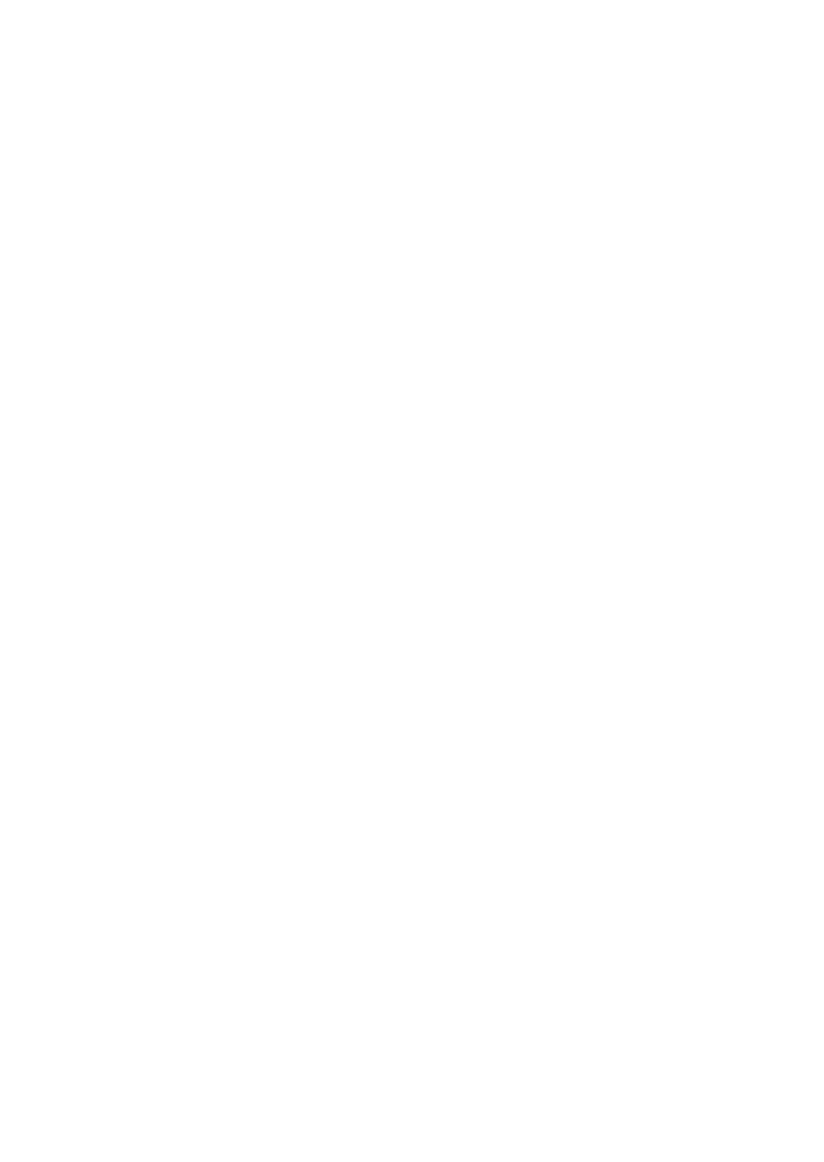 scroll, scrollTop: 0, scrollLeft: 0, axis: both 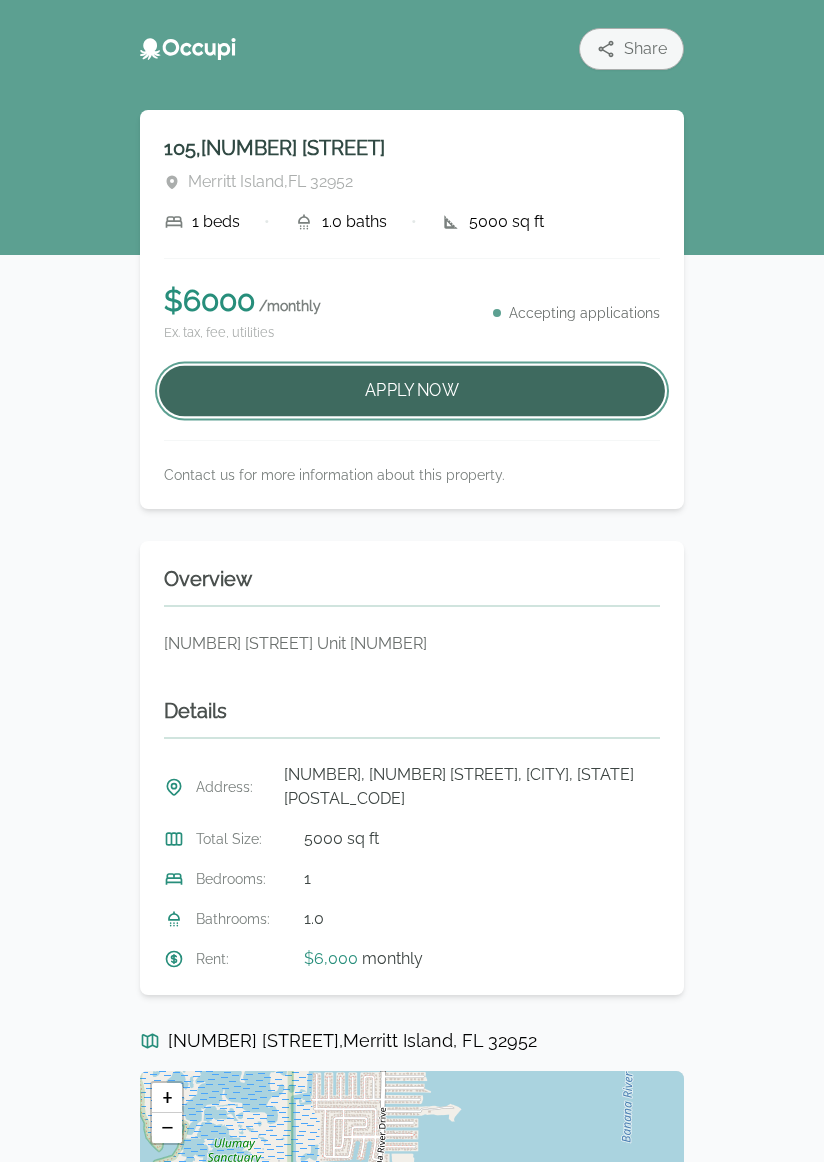 click on "Apply Now" at bounding box center (412, 391) 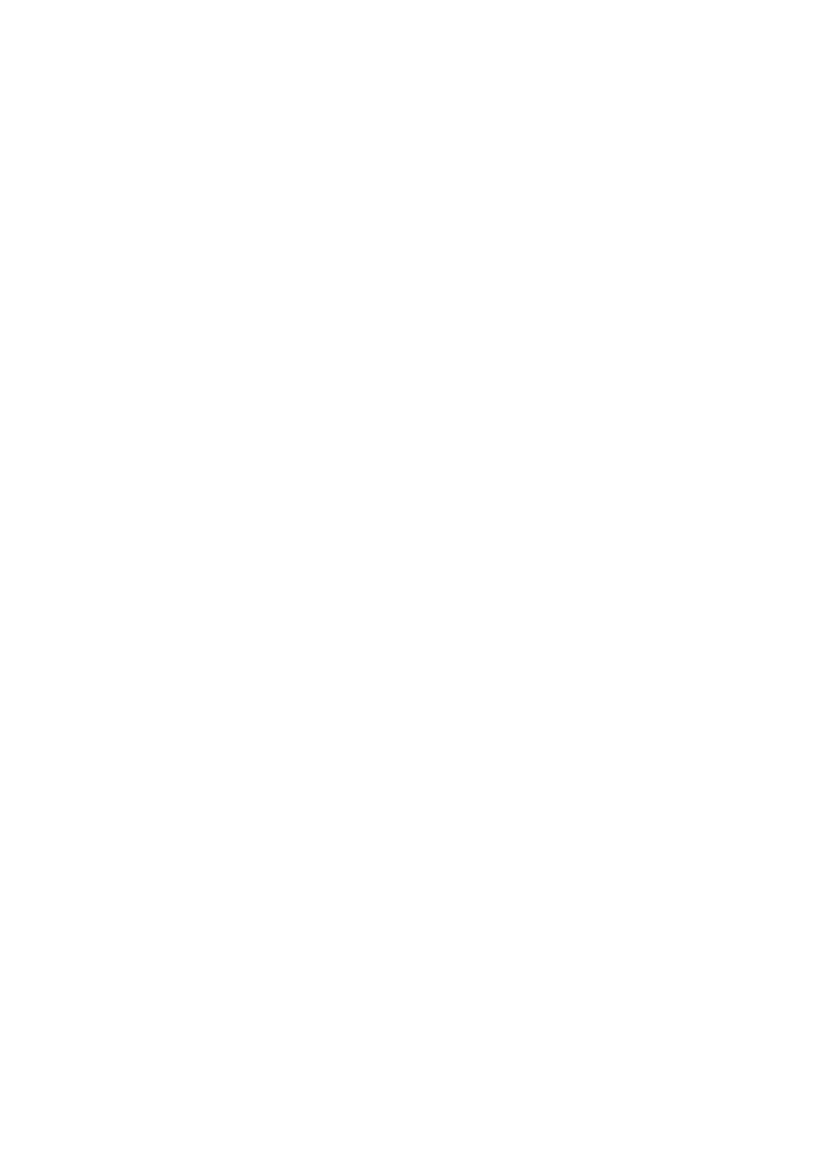scroll, scrollTop: 0, scrollLeft: 0, axis: both 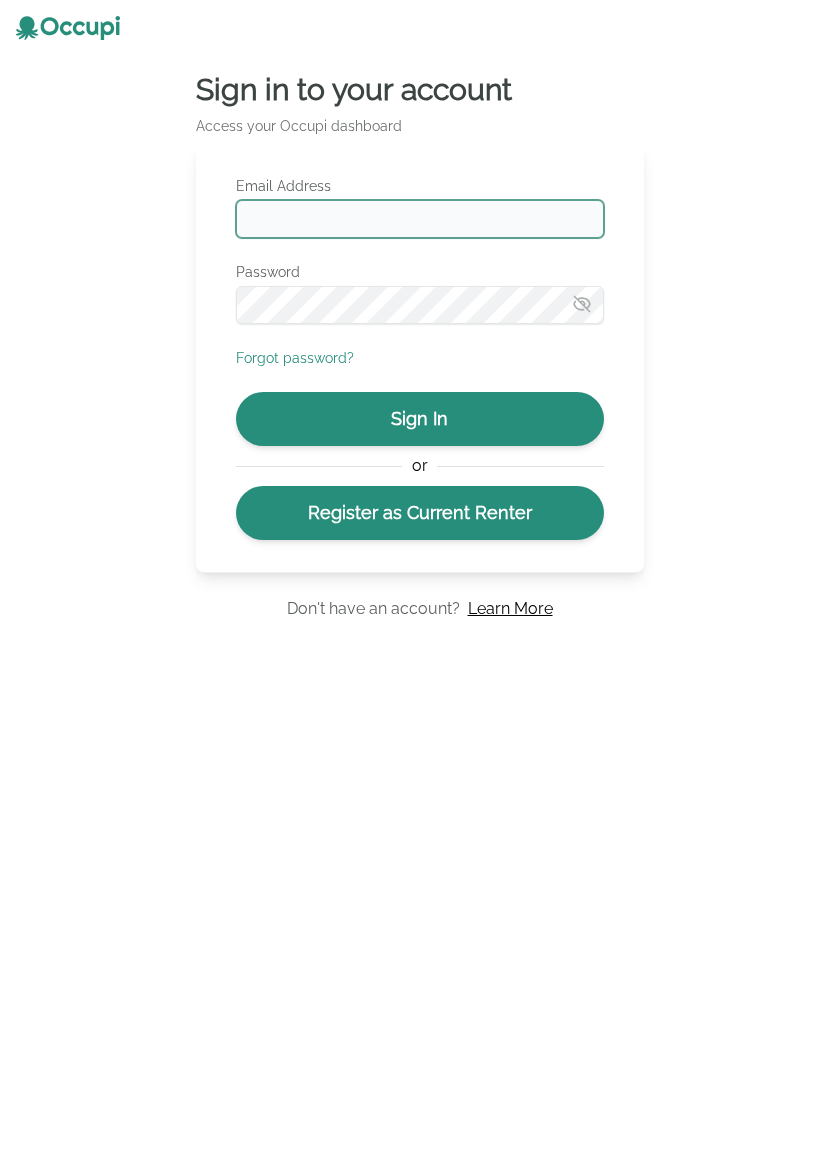 click on "Email Address" at bounding box center (420, 219) 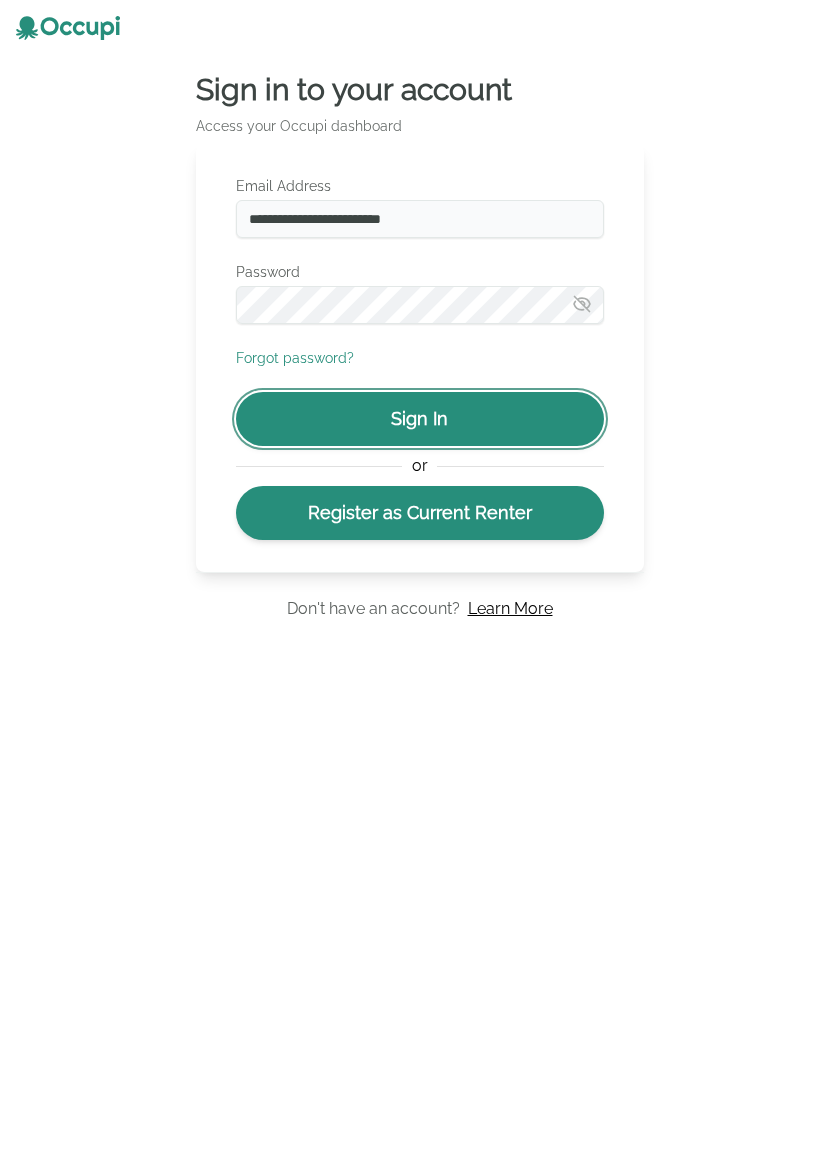 click on "Sign In" at bounding box center [420, 419] 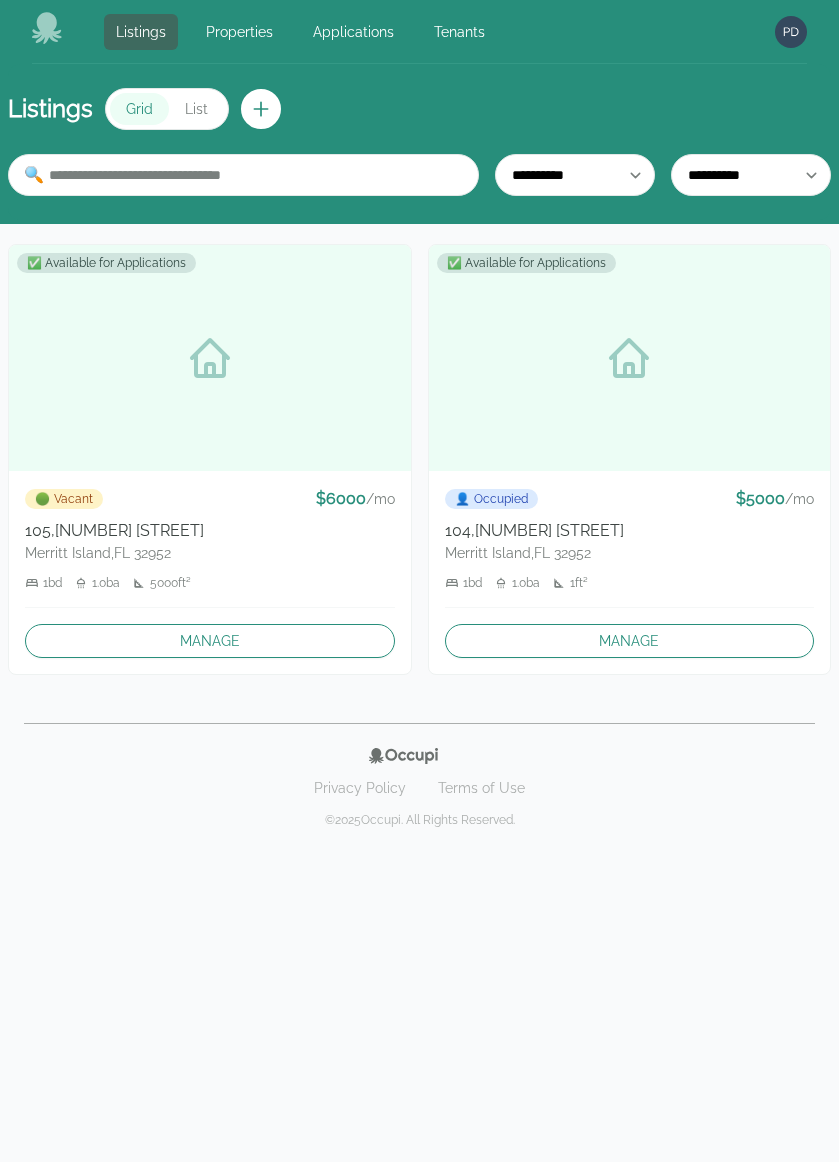 click at bounding box center (210, 358) 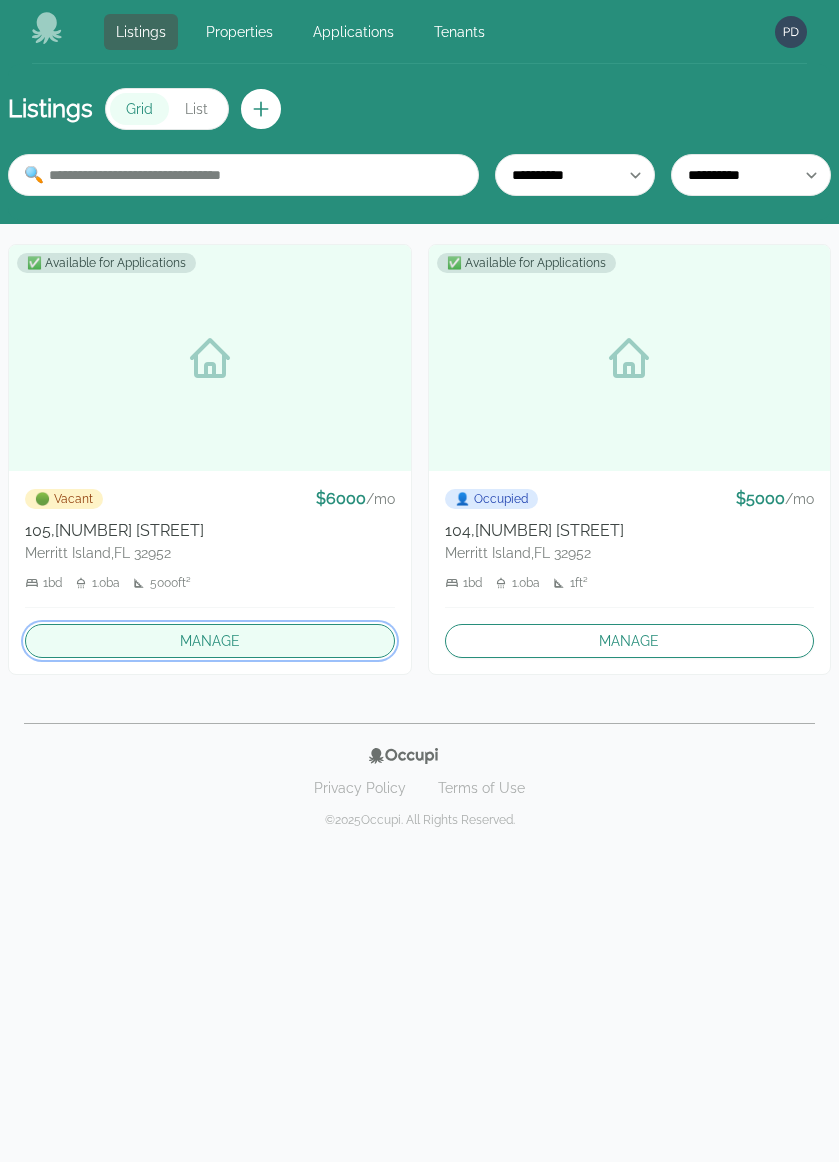 click on "Manage" at bounding box center (210, 641) 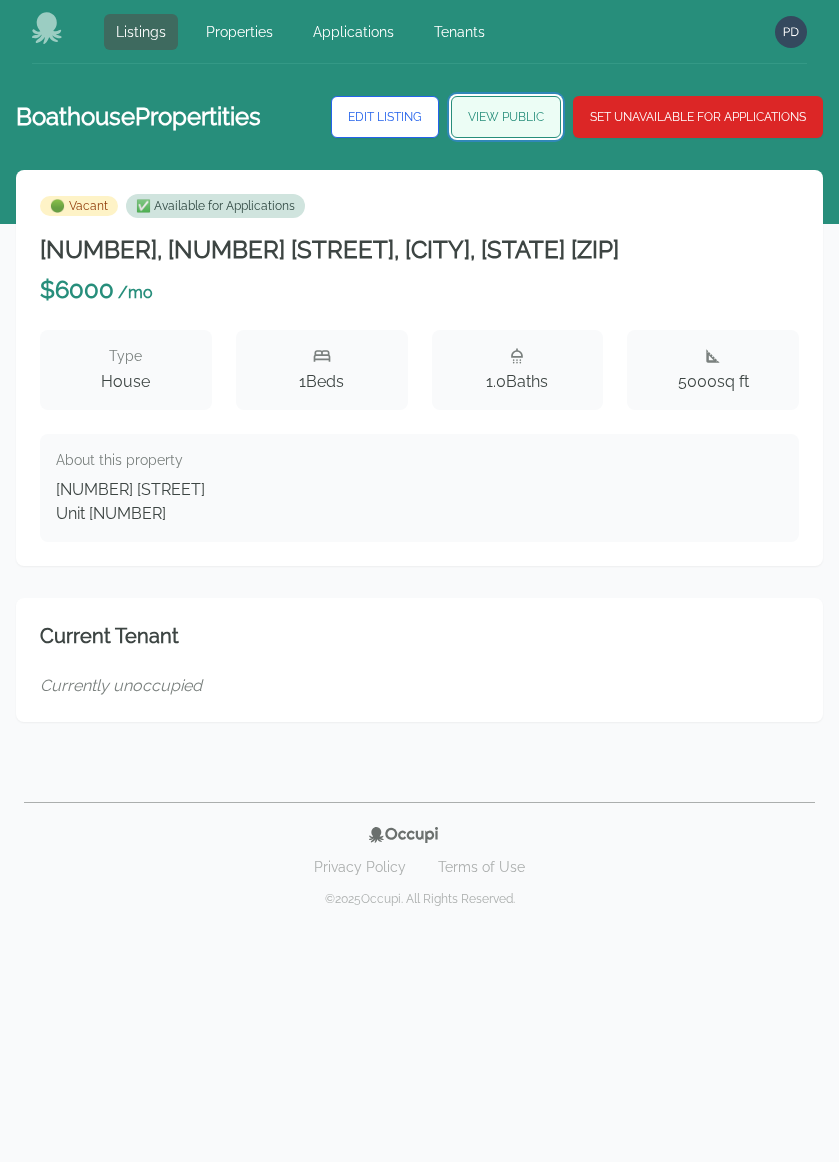 click on "View Public" at bounding box center (506, 117) 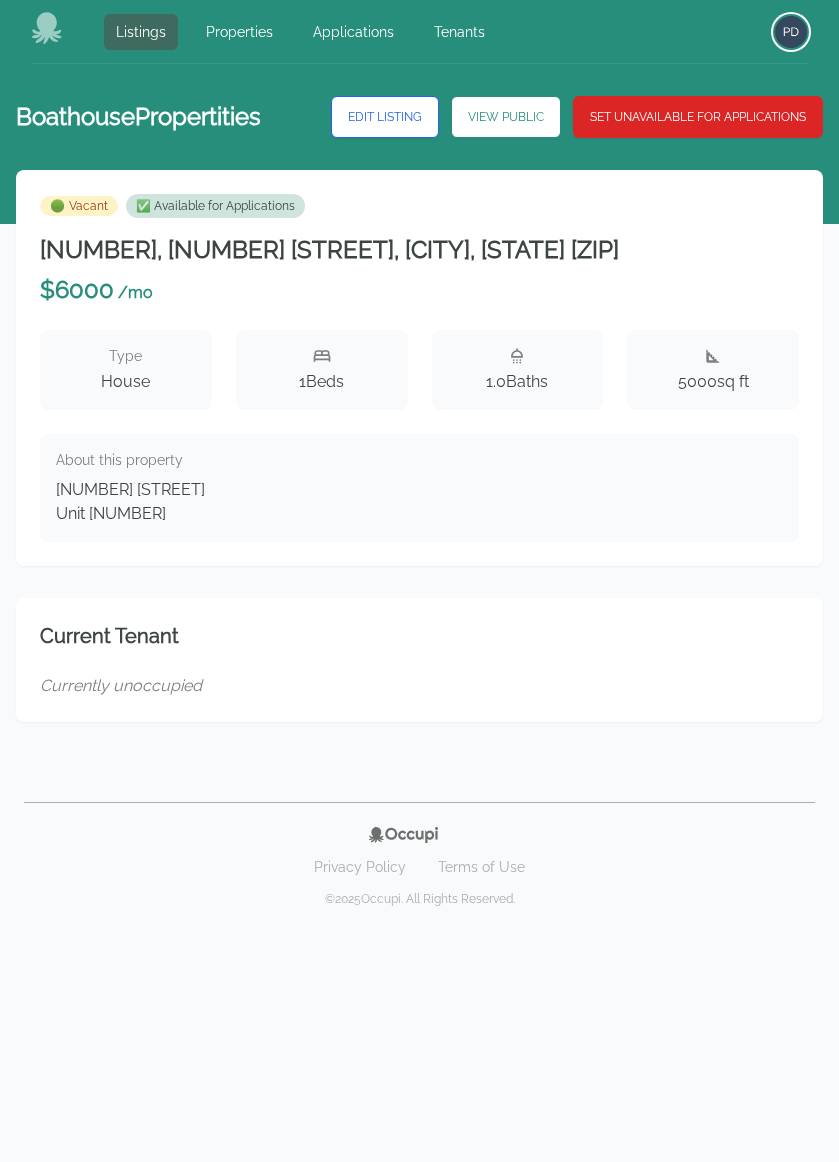 click at bounding box center [791, 32] 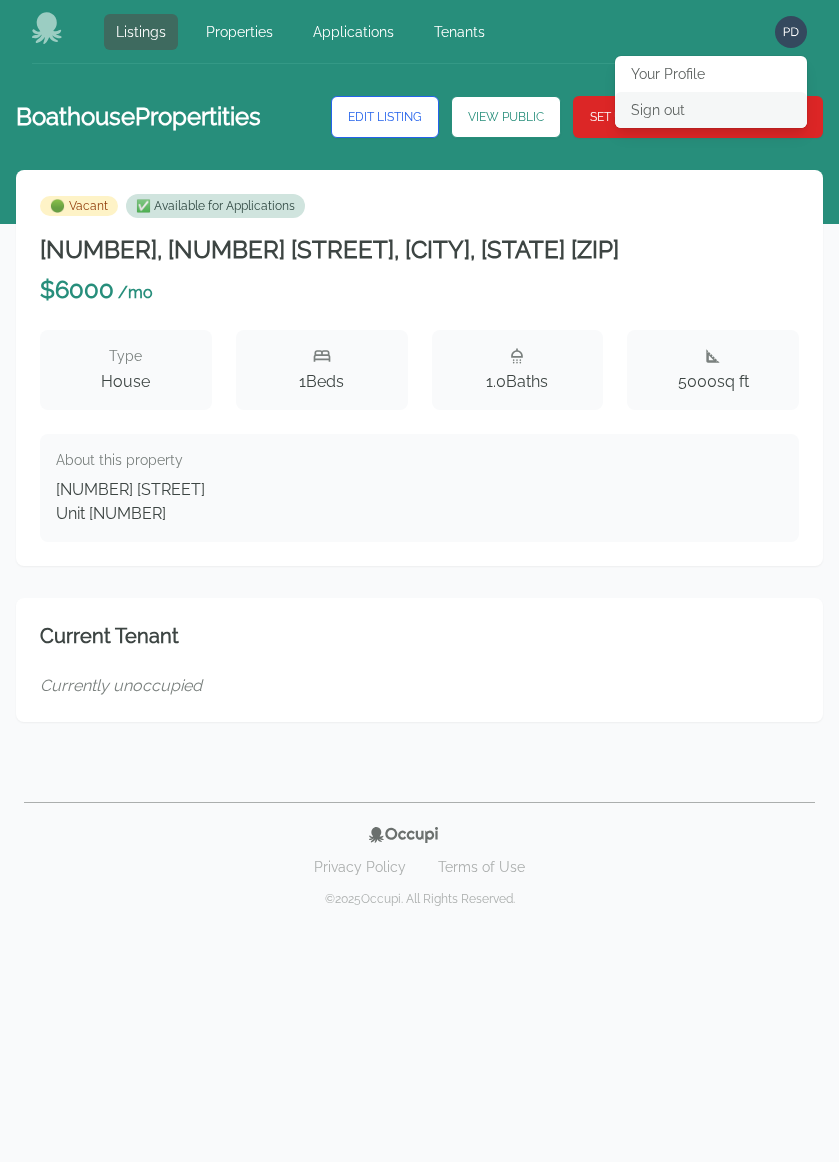 click on "Sign out" at bounding box center (711, 110) 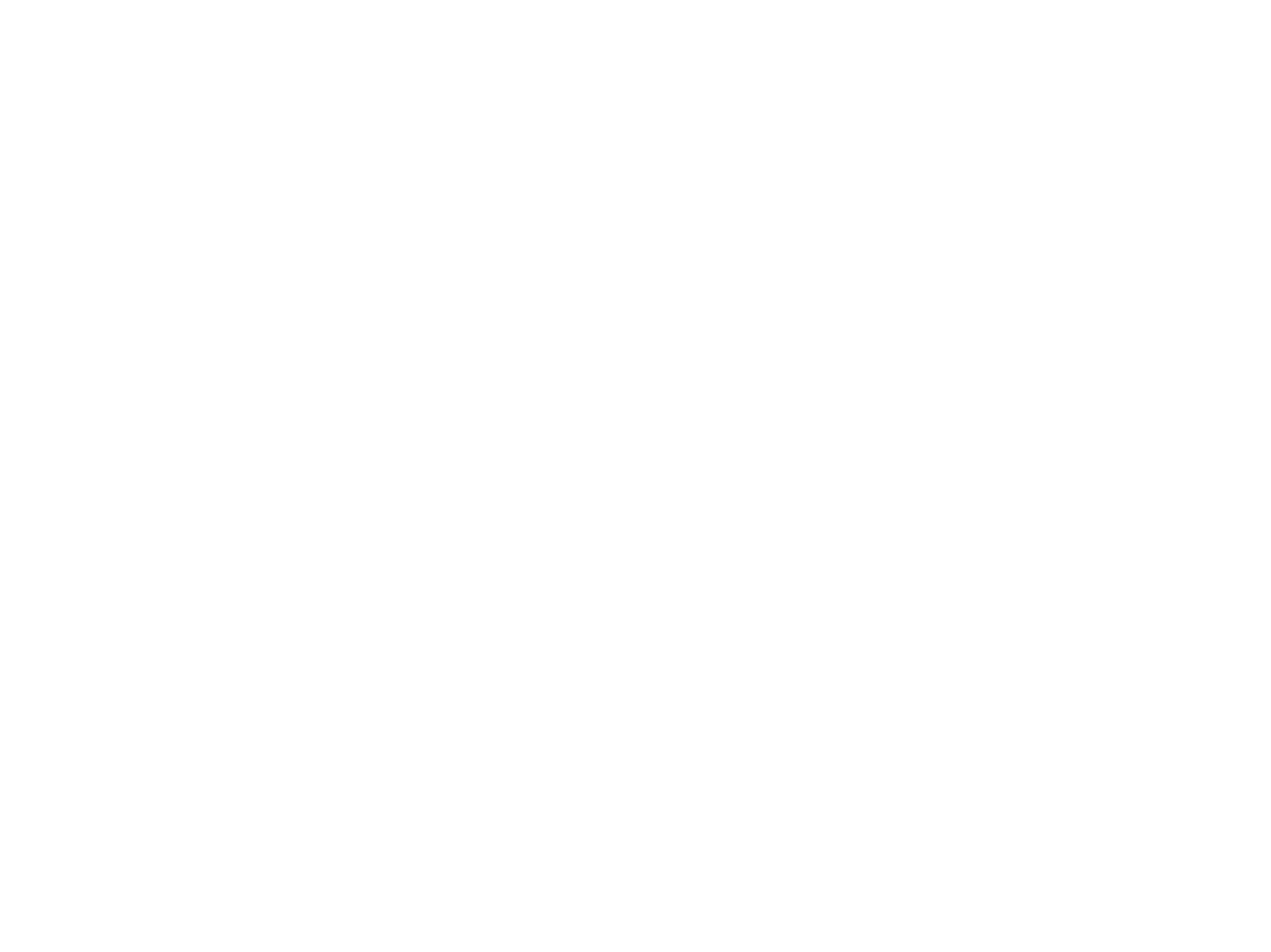 scroll, scrollTop: 0, scrollLeft: 0, axis: both 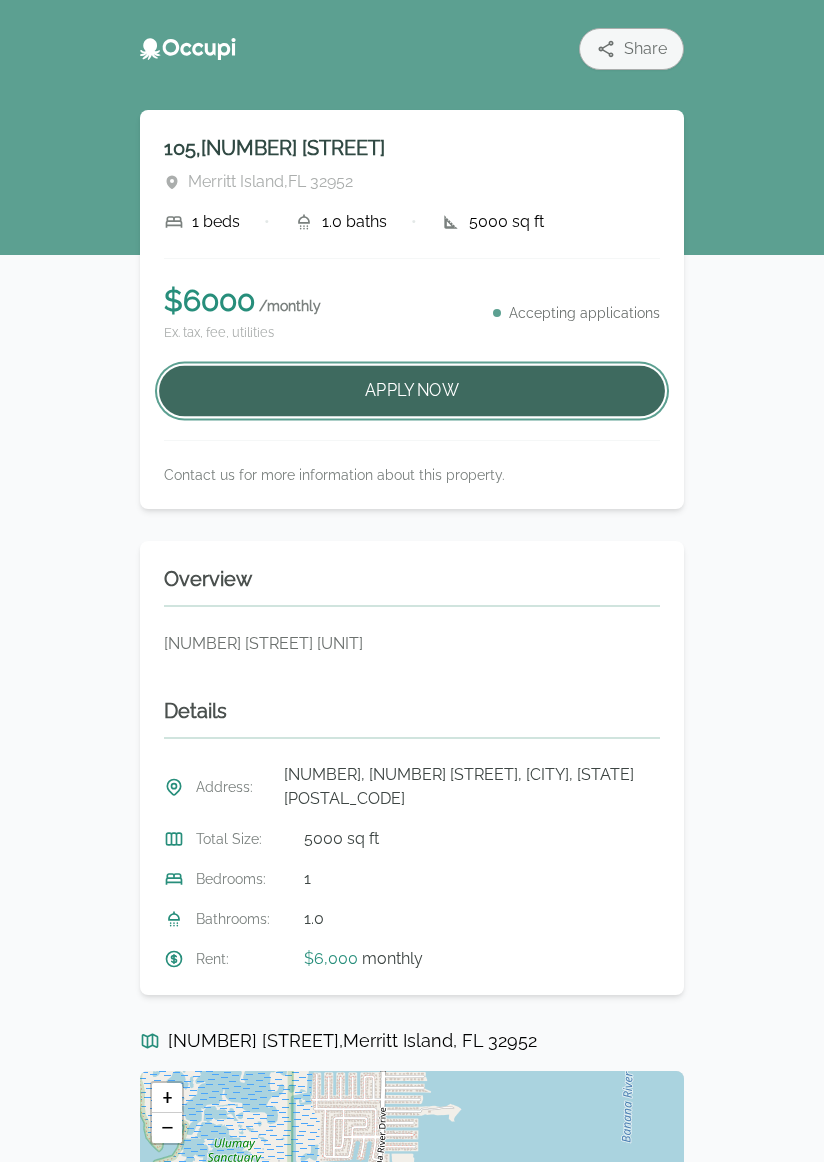 click on "Apply Now" at bounding box center [412, 391] 